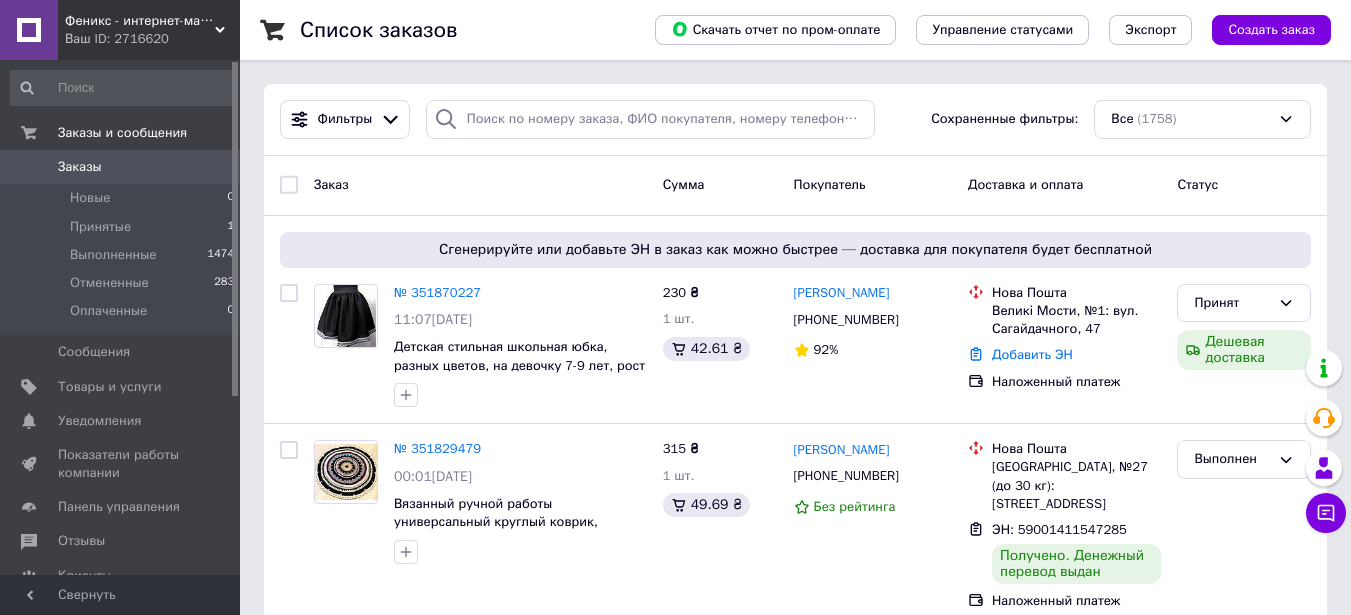 scroll, scrollTop: 0, scrollLeft: 0, axis: both 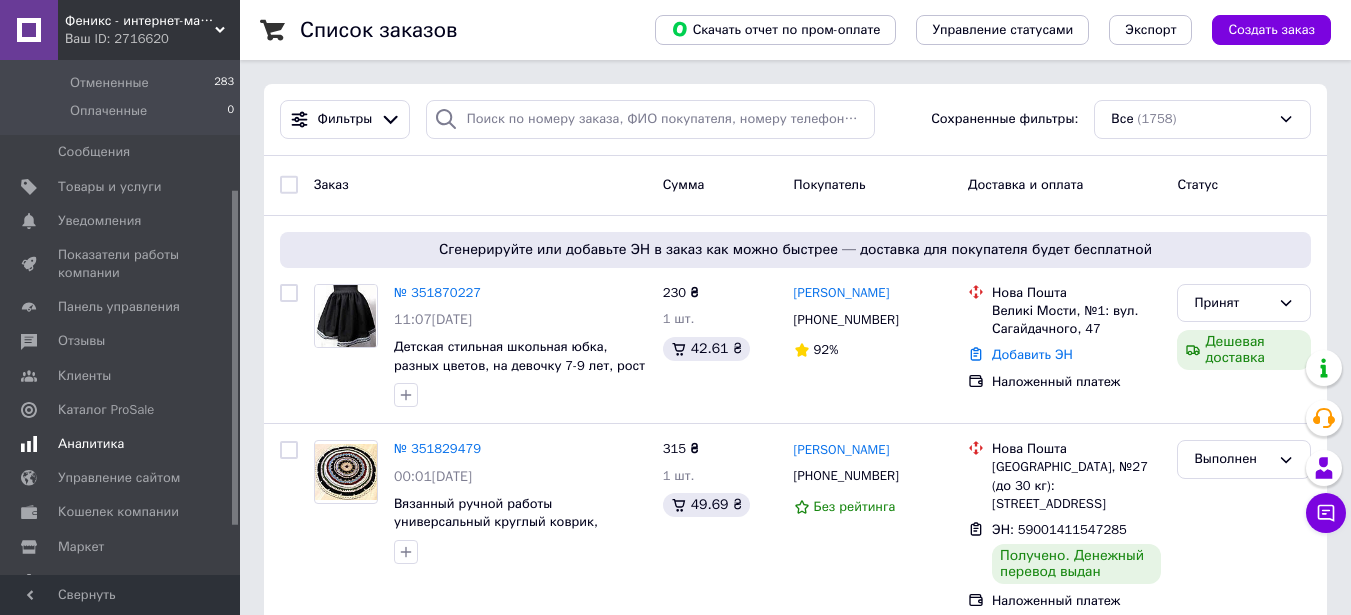 click on "Аналитика" at bounding box center [91, 444] 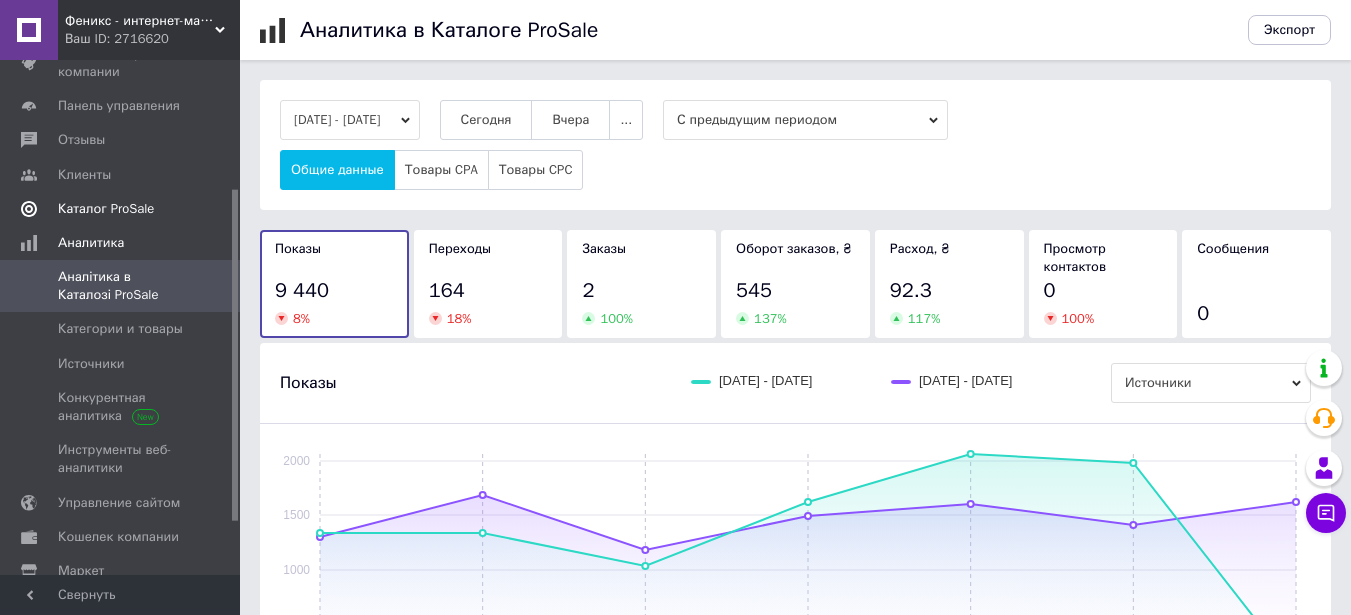click on "Каталог ProSale" at bounding box center (106, 209) 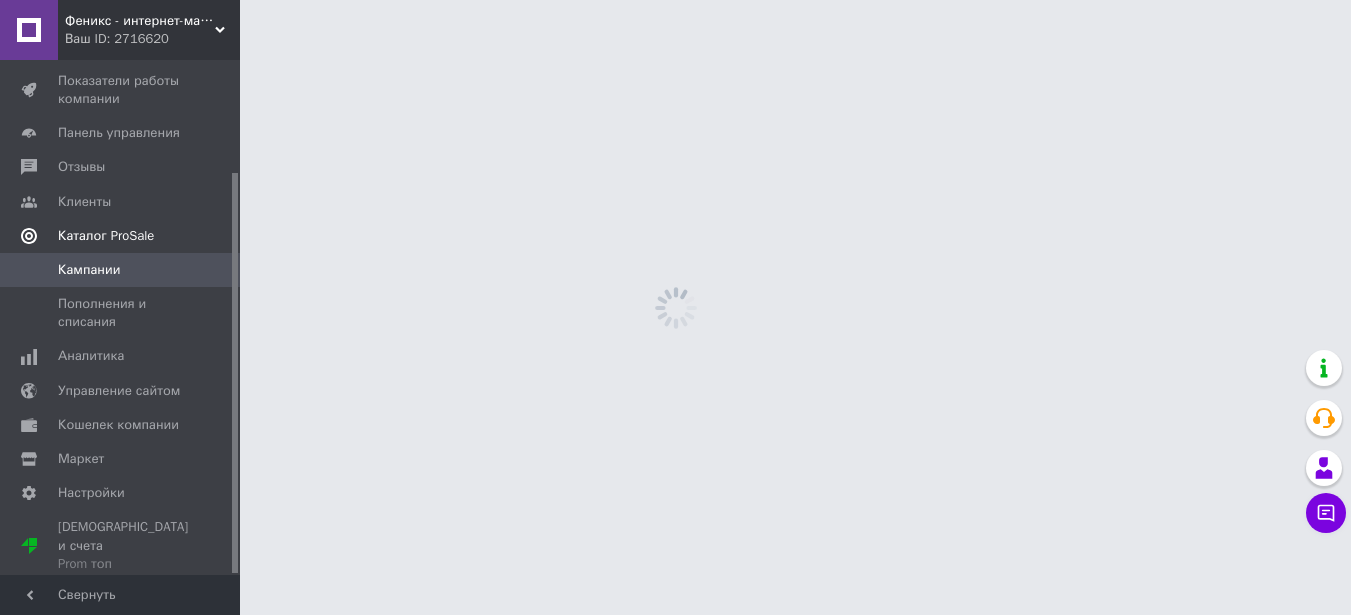 scroll, scrollTop: 143, scrollLeft: 0, axis: vertical 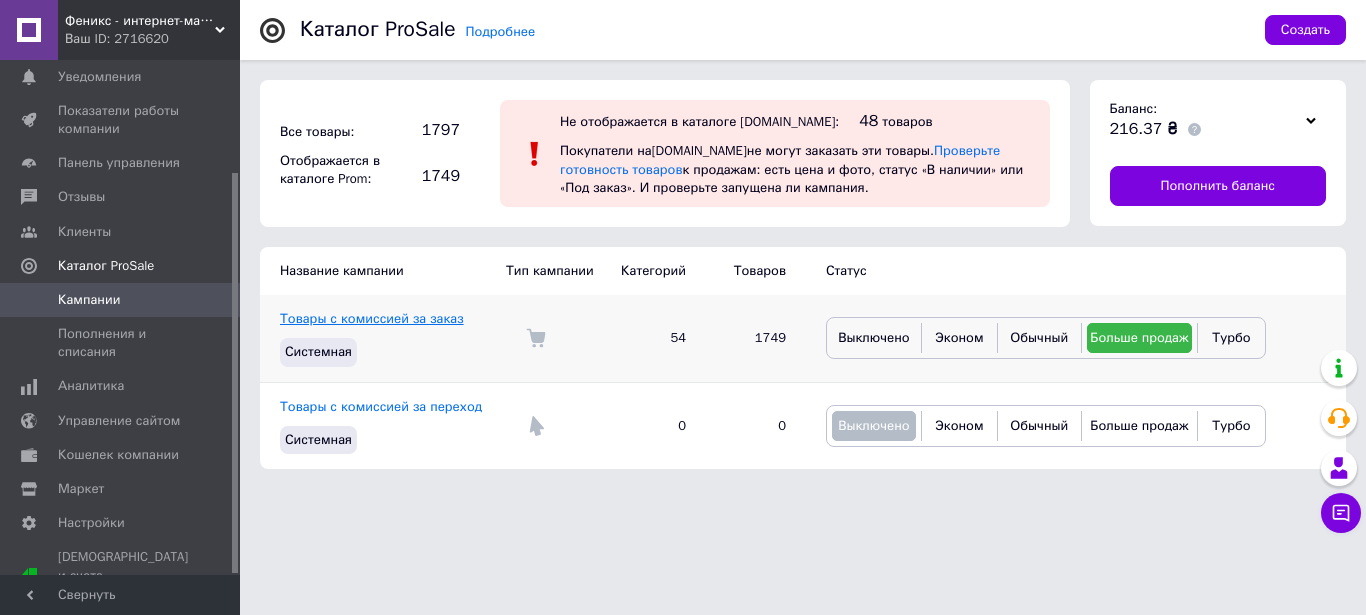 click on "Товары с комиссией за заказ" at bounding box center [372, 318] 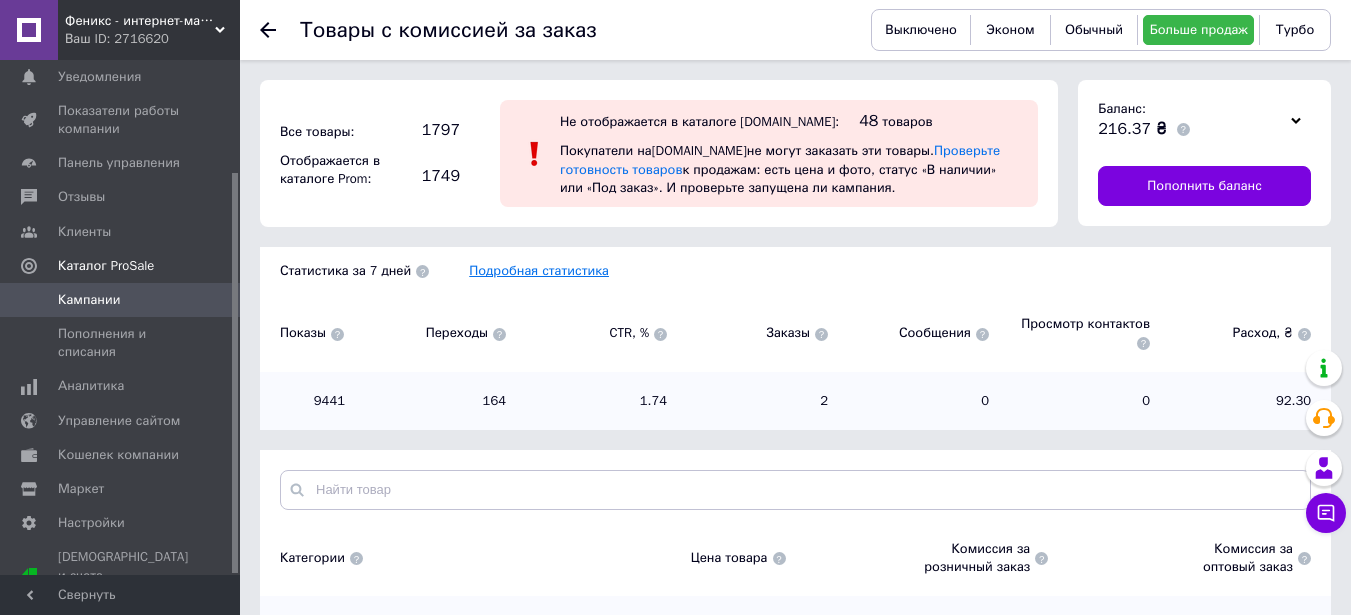 click on "Подробная статистика" at bounding box center (539, 270) 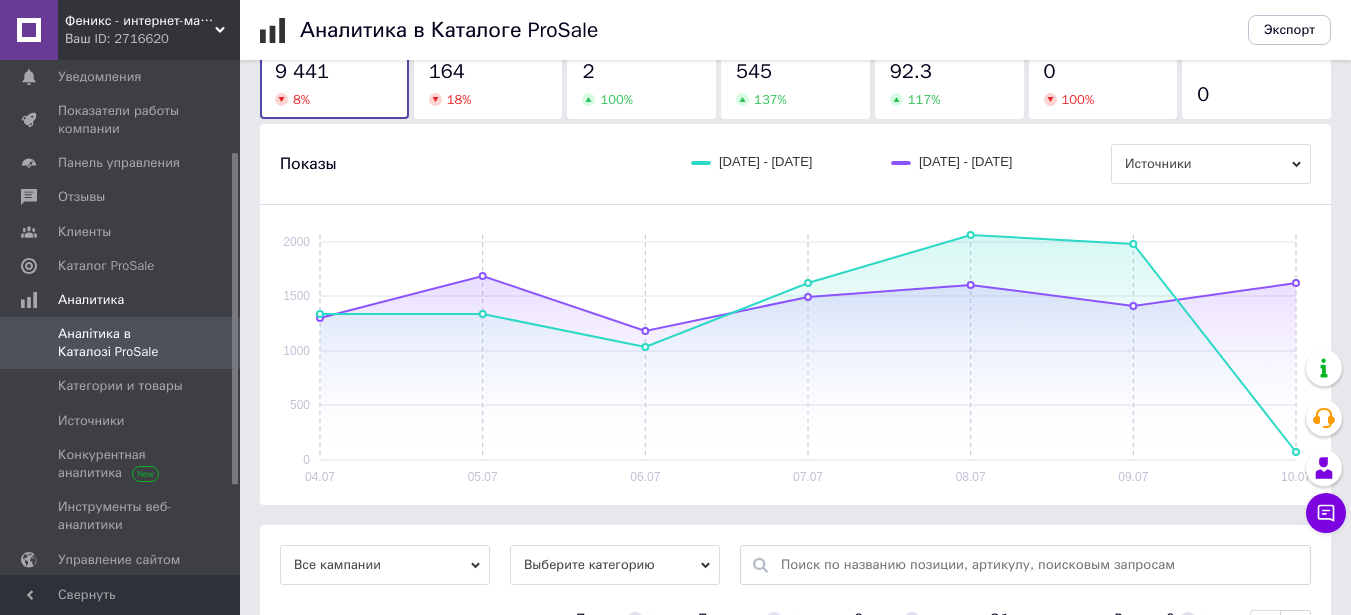 scroll, scrollTop: 391, scrollLeft: 0, axis: vertical 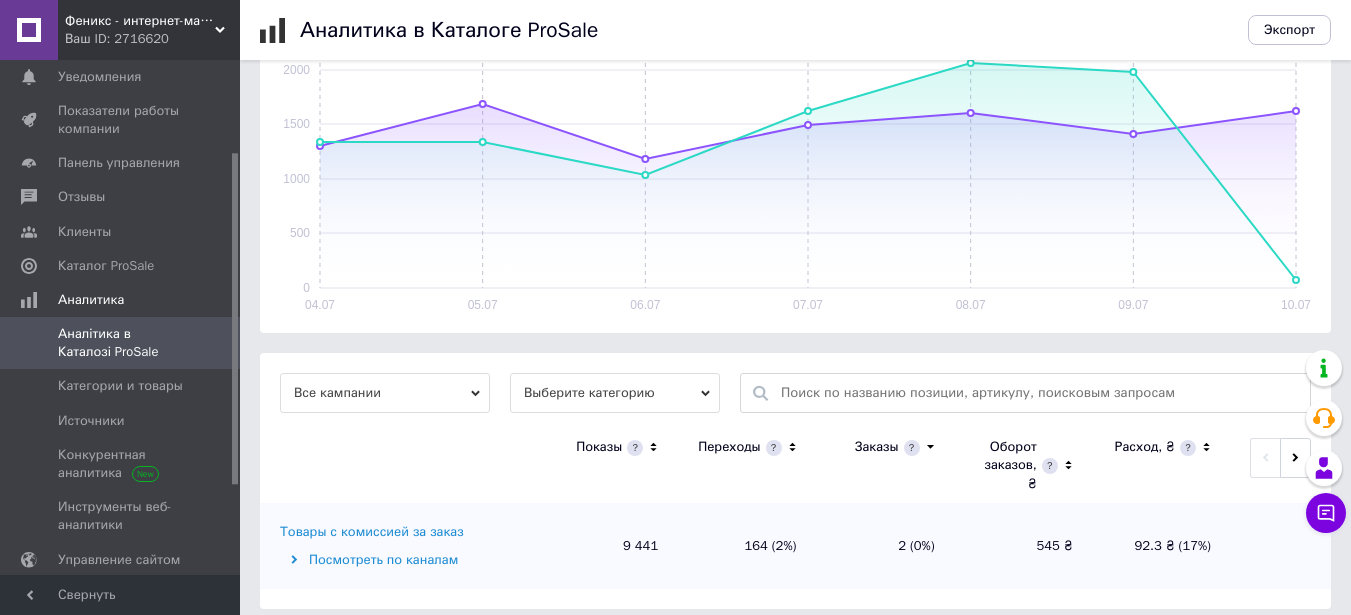 click on "Товары с комиссией за заказ" at bounding box center [372, 532] 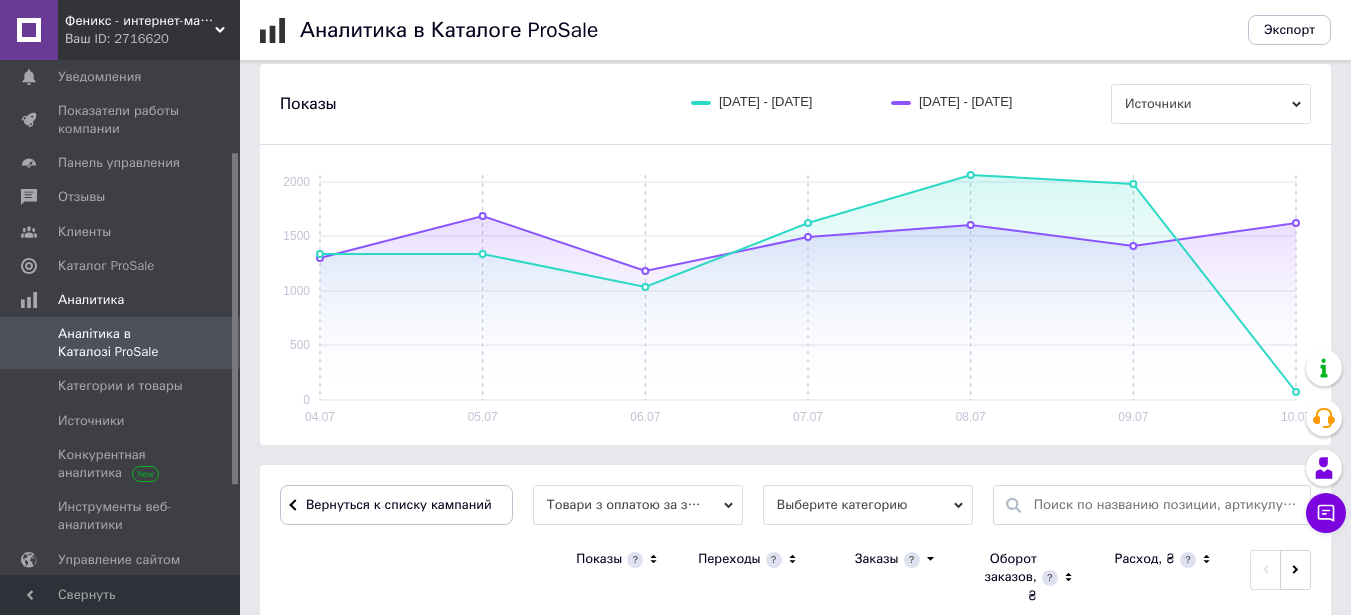 scroll, scrollTop: 391, scrollLeft: 0, axis: vertical 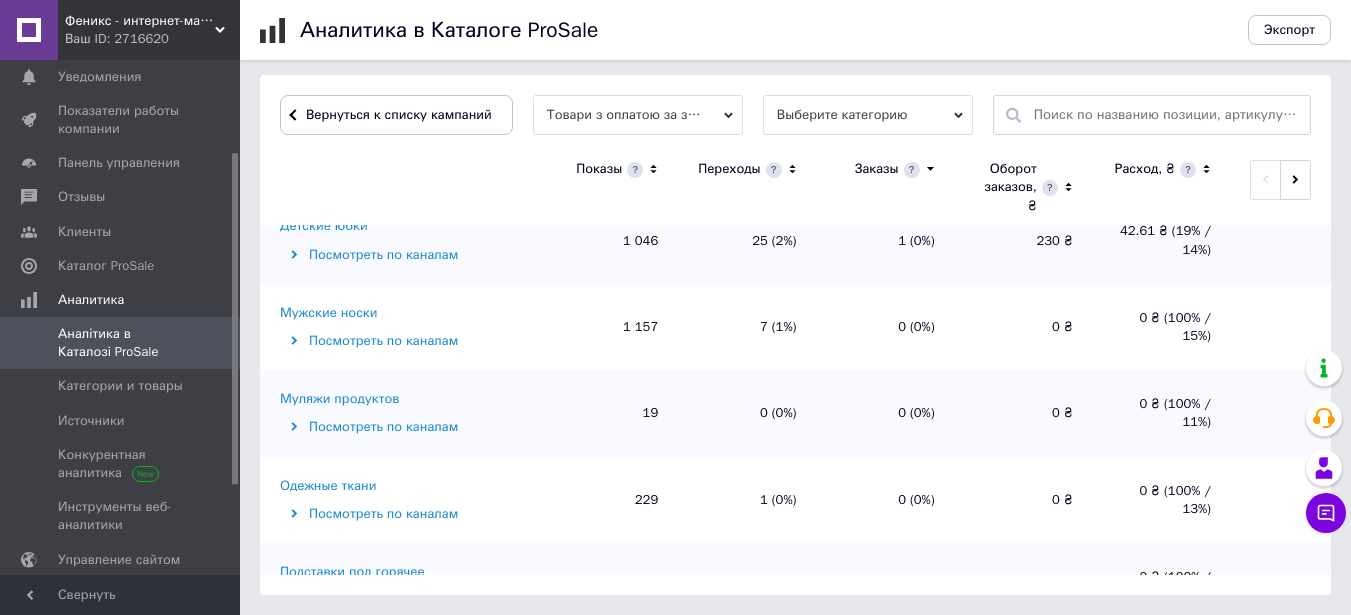 click on "Одежные ткани" at bounding box center (328, 486) 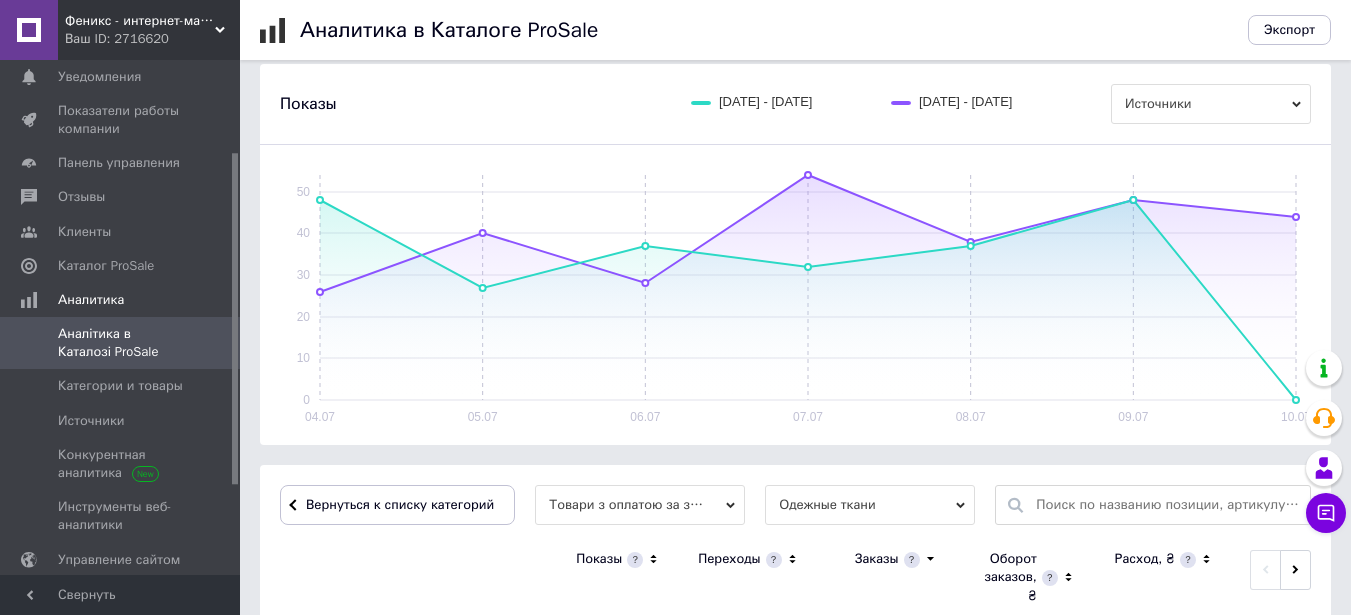 scroll, scrollTop: 651, scrollLeft: 0, axis: vertical 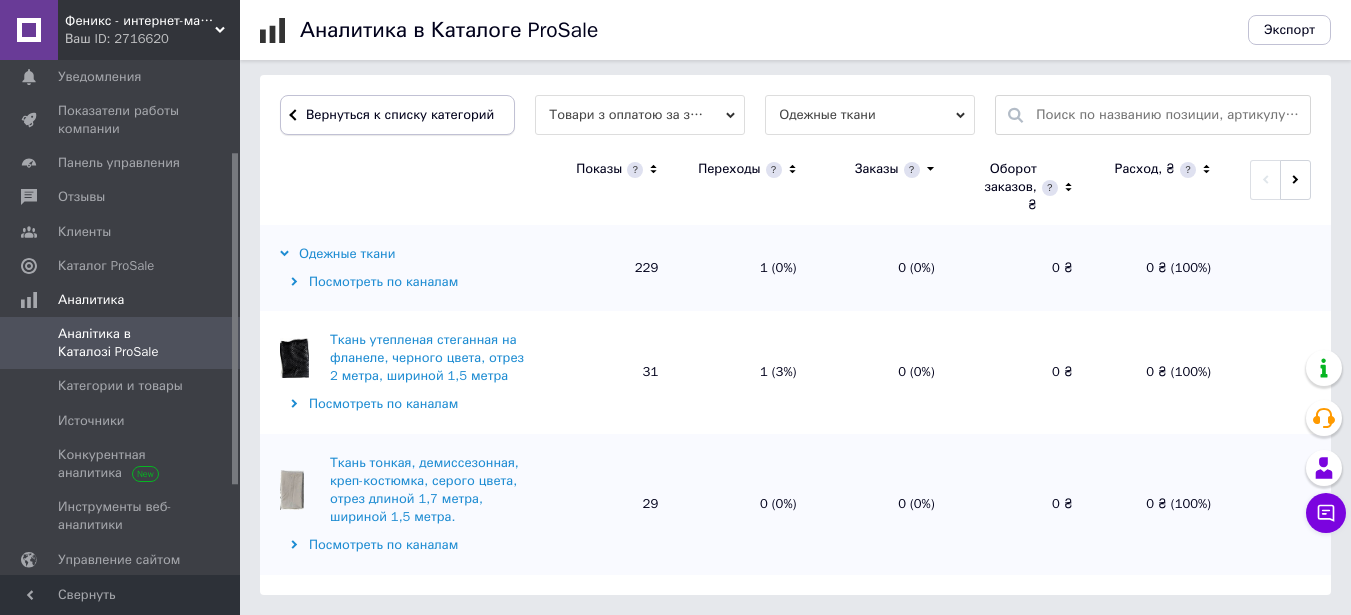 click on "Вернуться к списку категорий" at bounding box center [397, 115] 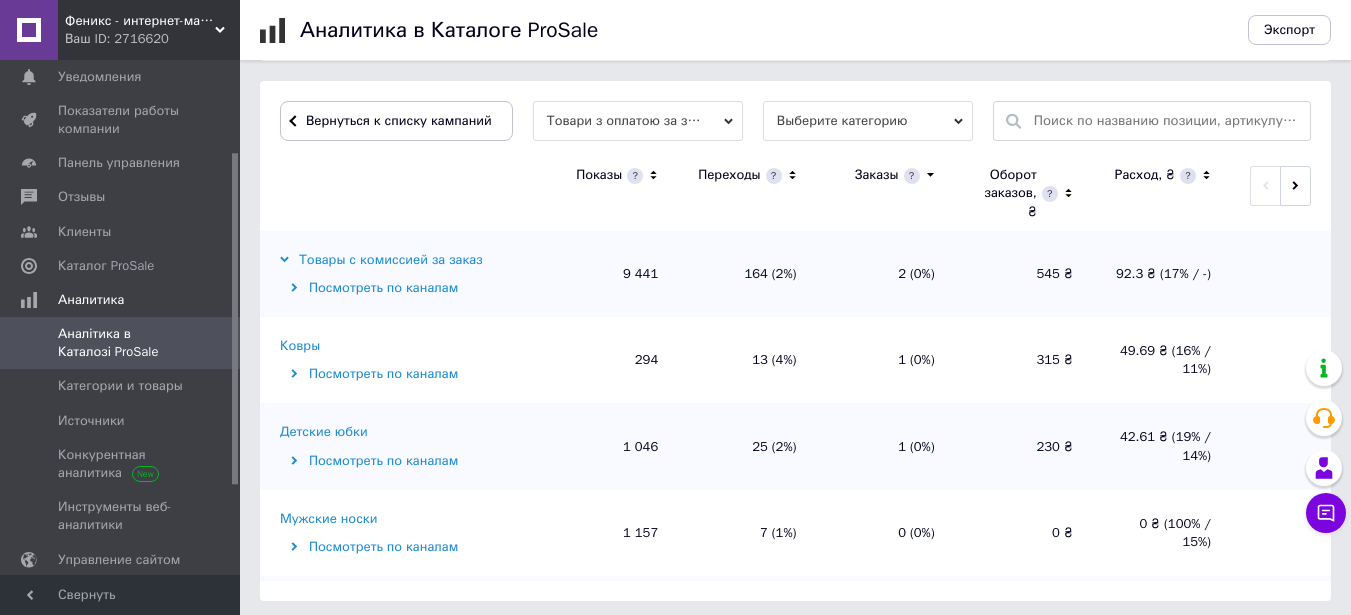 scroll, scrollTop: 669, scrollLeft: 0, axis: vertical 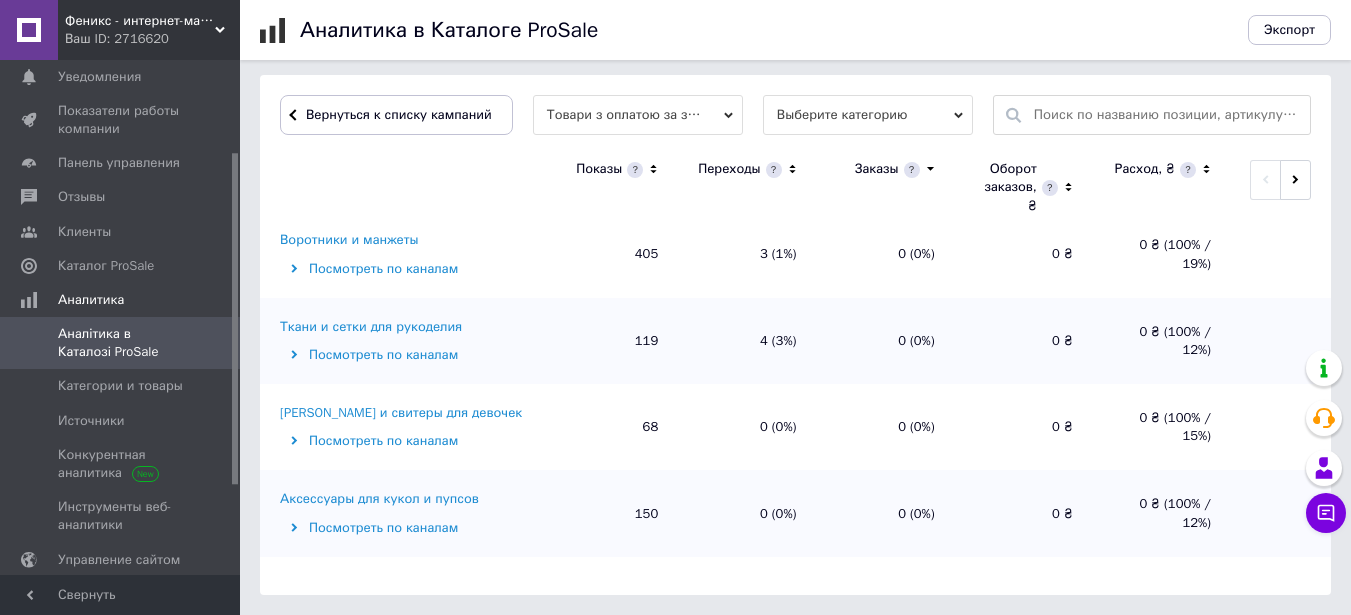 click on "Ткани и сетки для рукоделия" at bounding box center (371, 327) 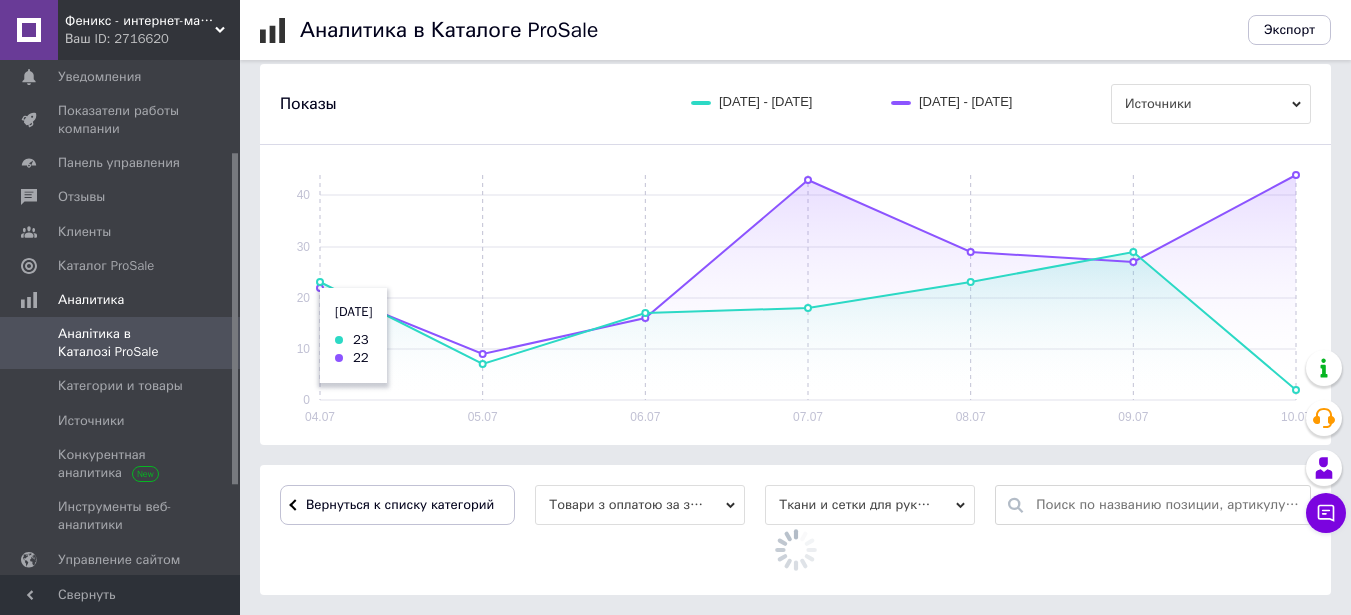 scroll, scrollTop: 669, scrollLeft: 0, axis: vertical 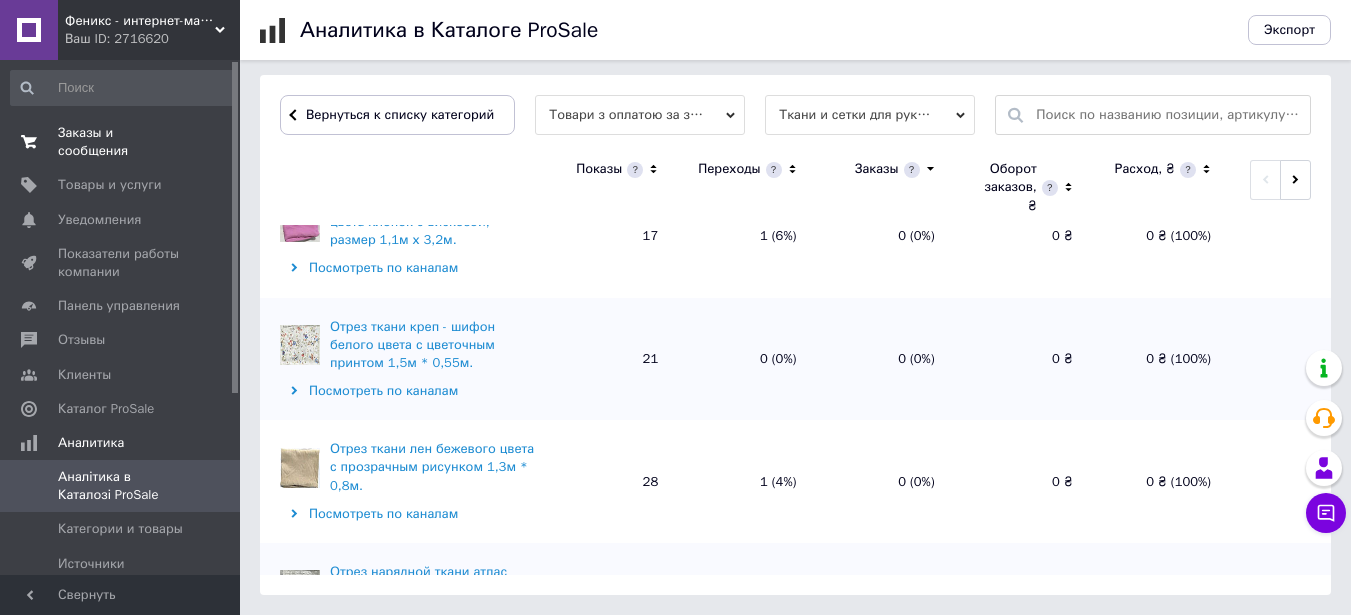 click on "Заказы и сообщения" at bounding box center (121, 142) 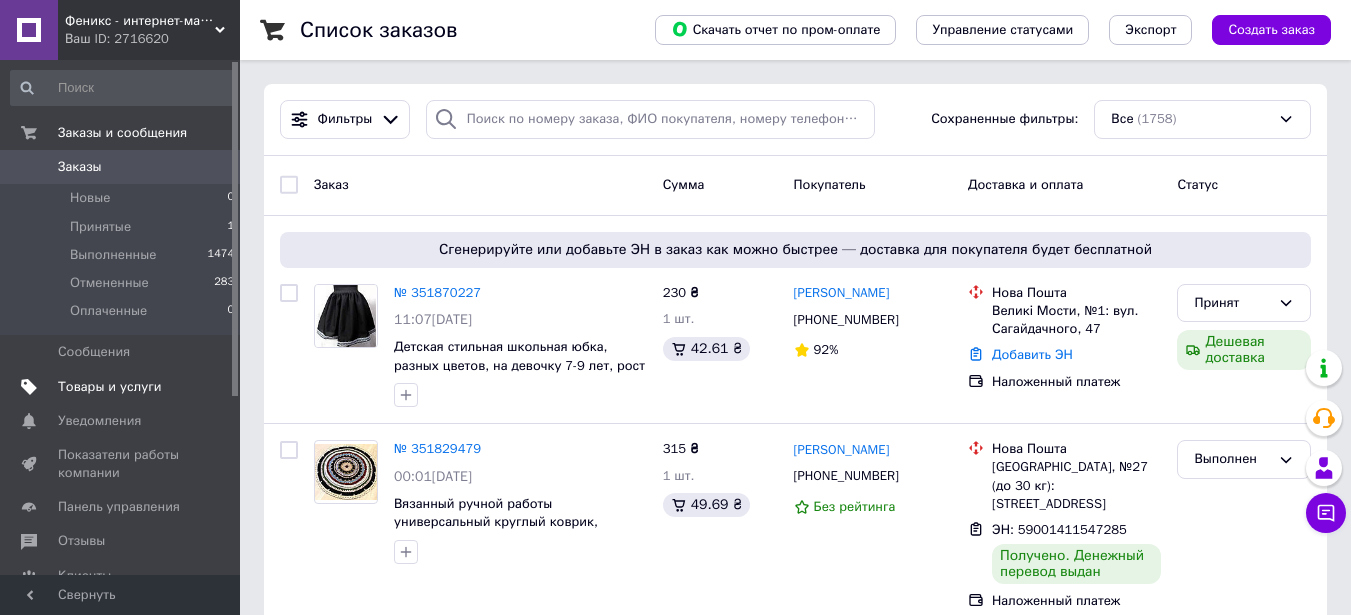 click on "Товары и услуги" at bounding box center (110, 387) 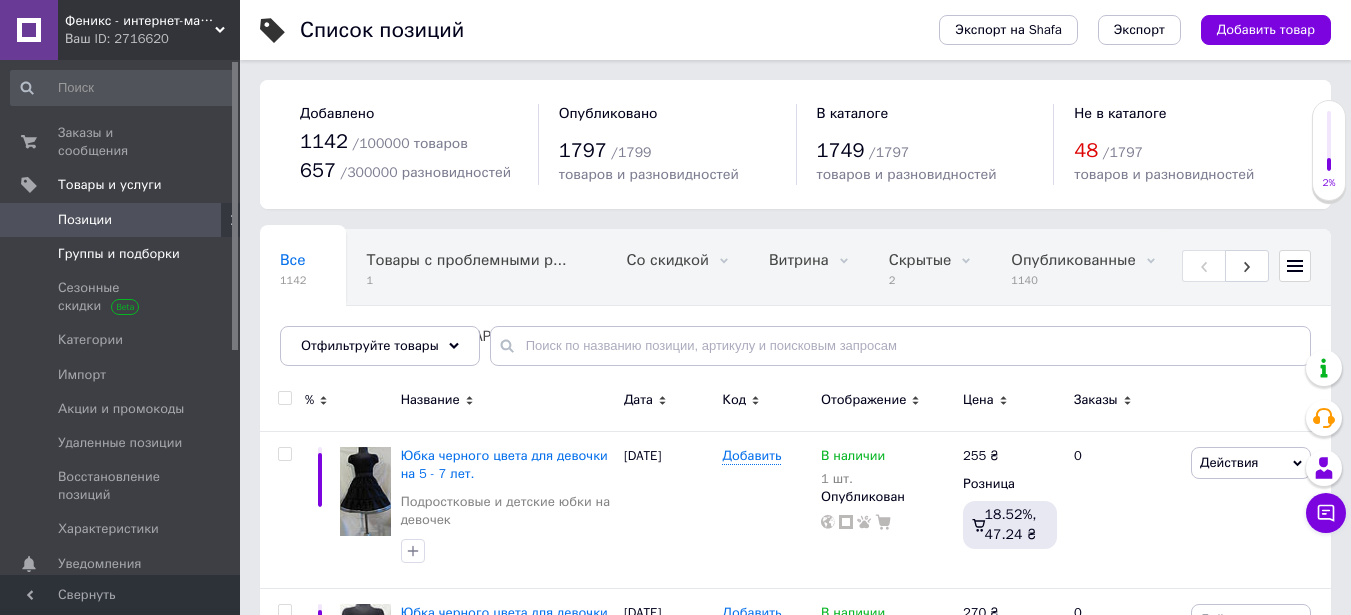 click on "Группы и подборки" at bounding box center [119, 254] 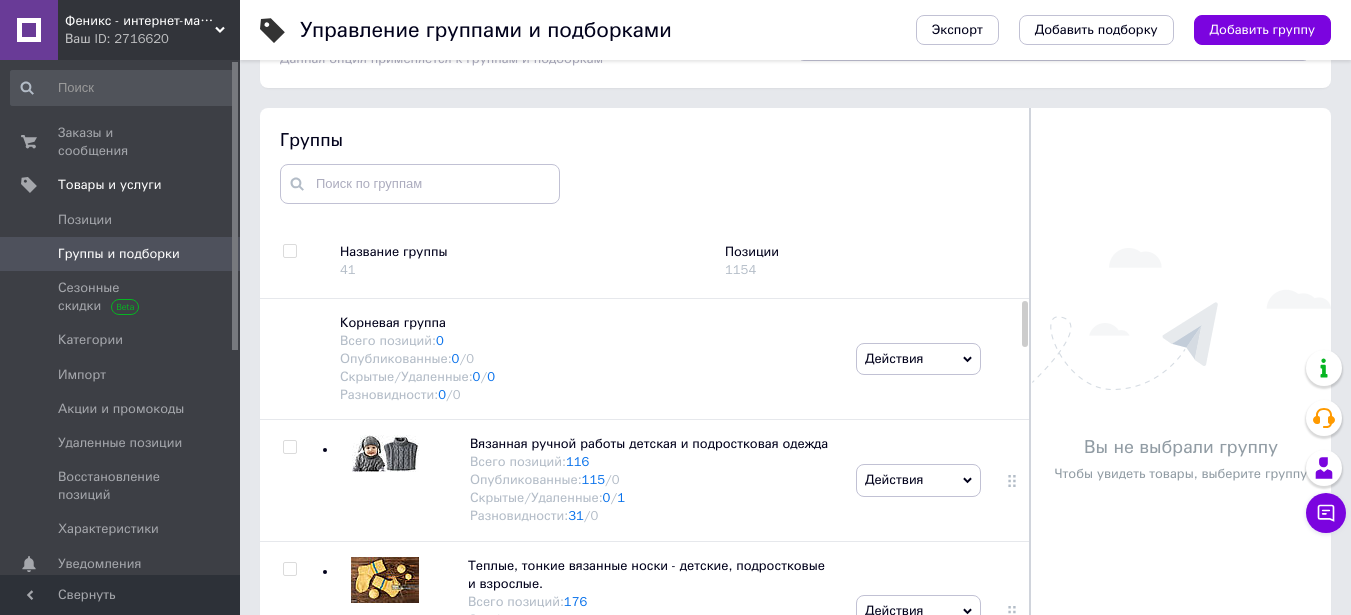 scroll, scrollTop: 113, scrollLeft: 0, axis: vertical 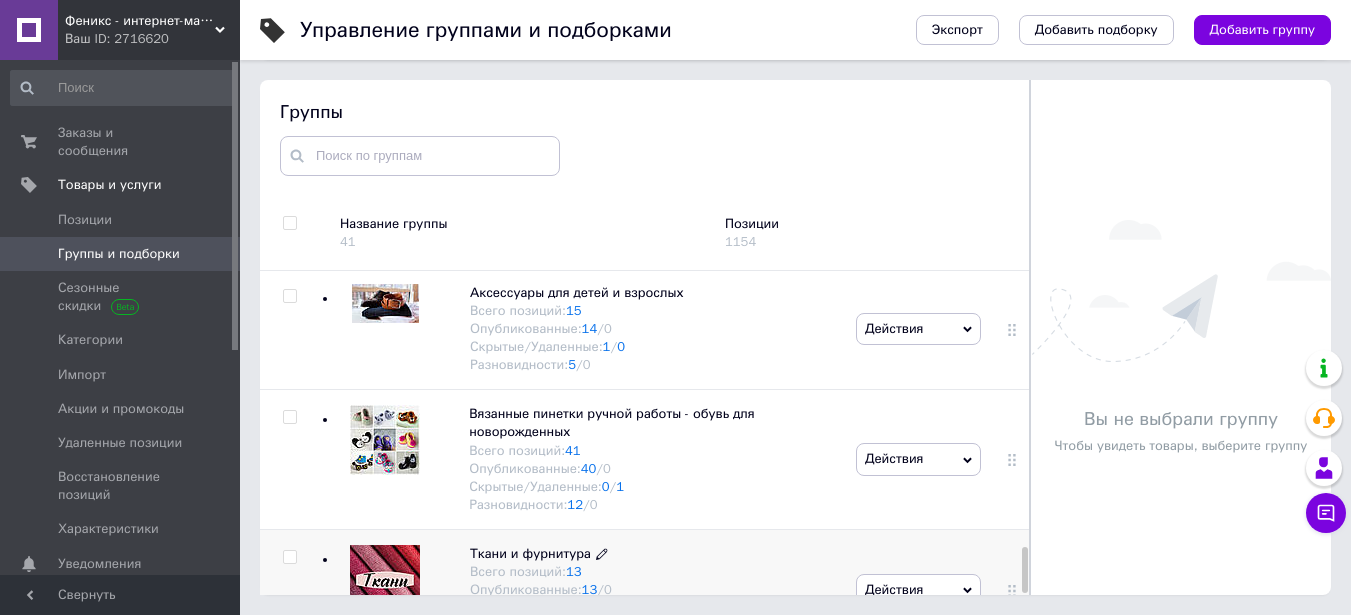 click on "Ткани и фурнитура" at bounding box center [530, 553] 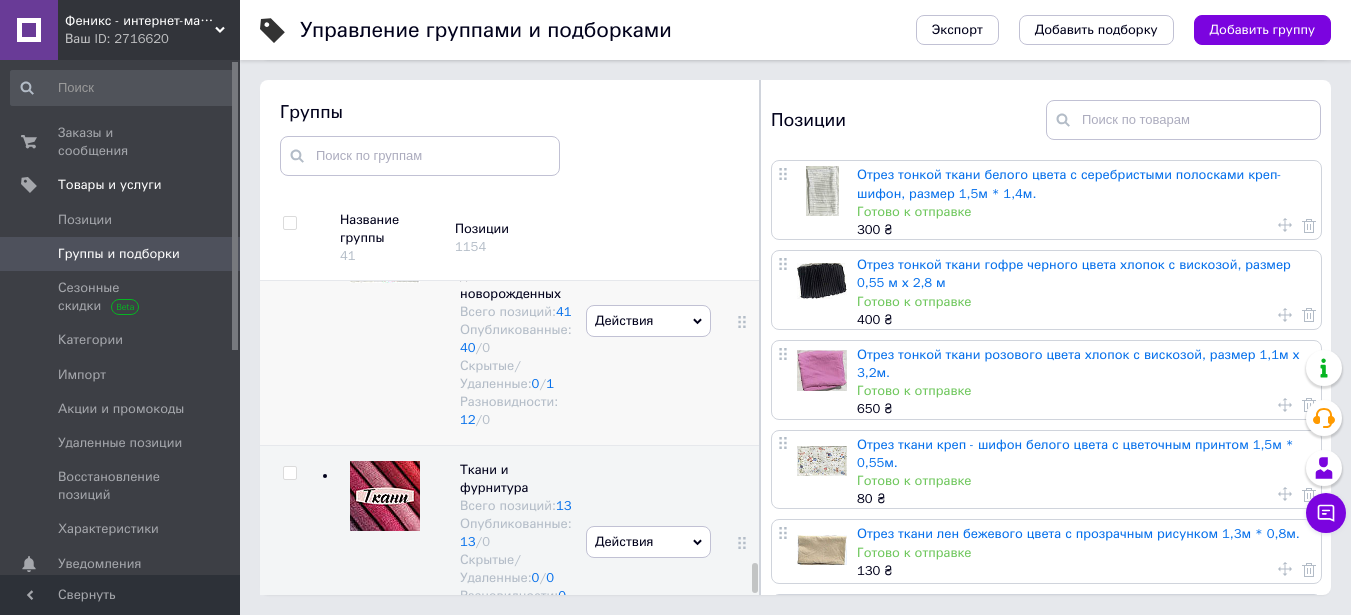 scroll, scrollTop: 3780, scrollLeft: 0, axis: vertical 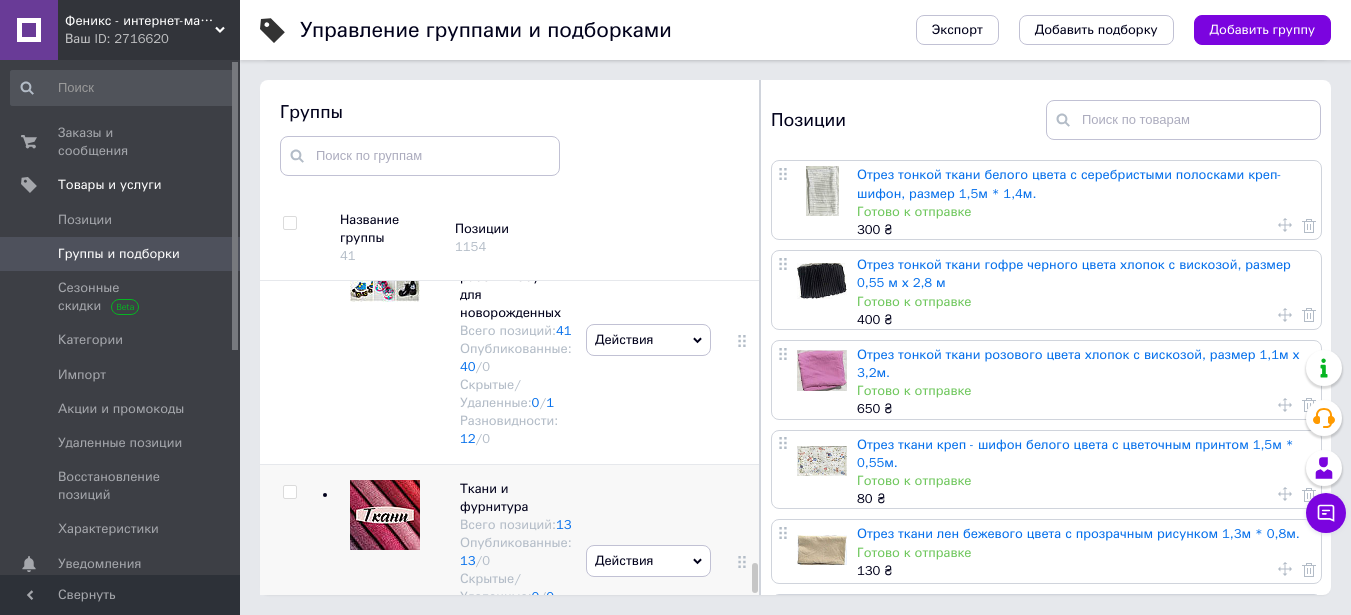 click on "Действия" at bounding box center (624, 560) 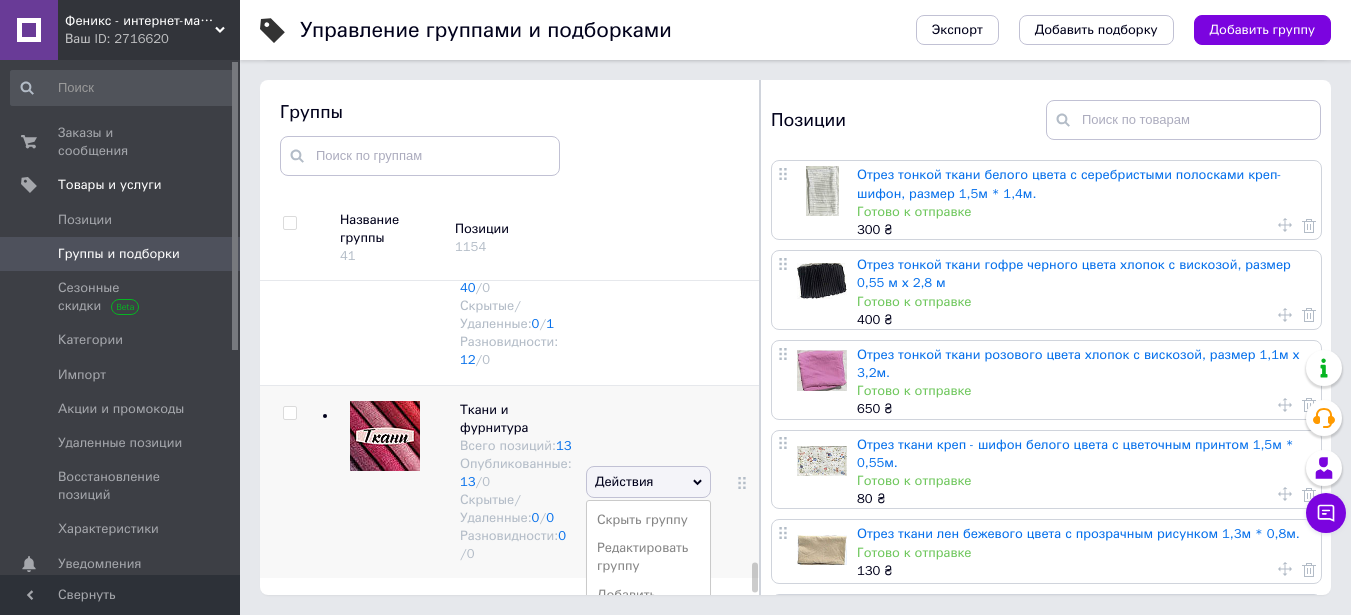 scroll, scrollTop: 3886, scrollLeft: 0, axis: vertical 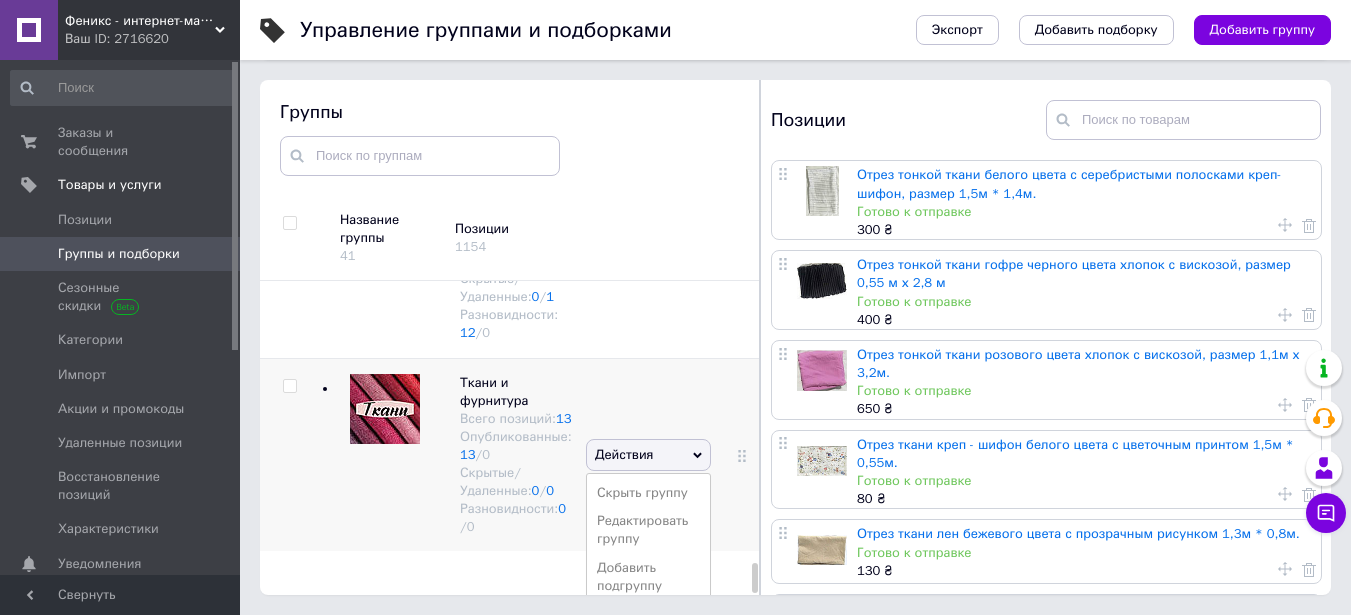 click on "Добавить товар" at bounding box center (648, 614) 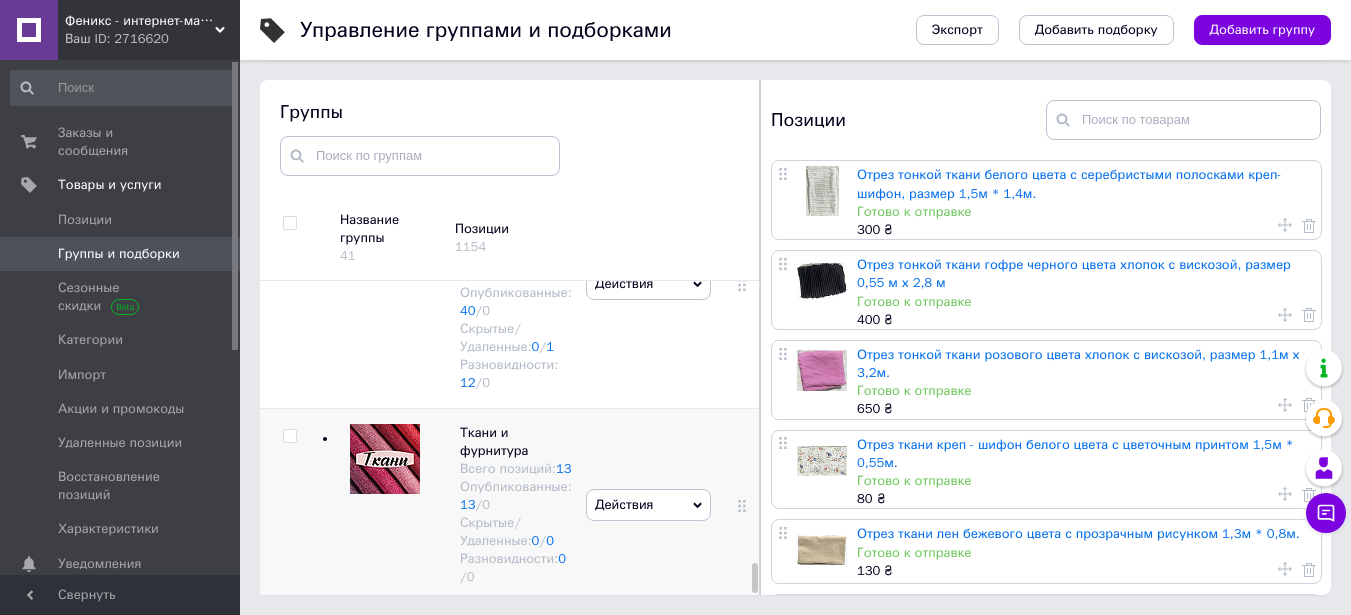 scroll, scrollTop: 3780, scrollLeft: 0, axis: vertical 